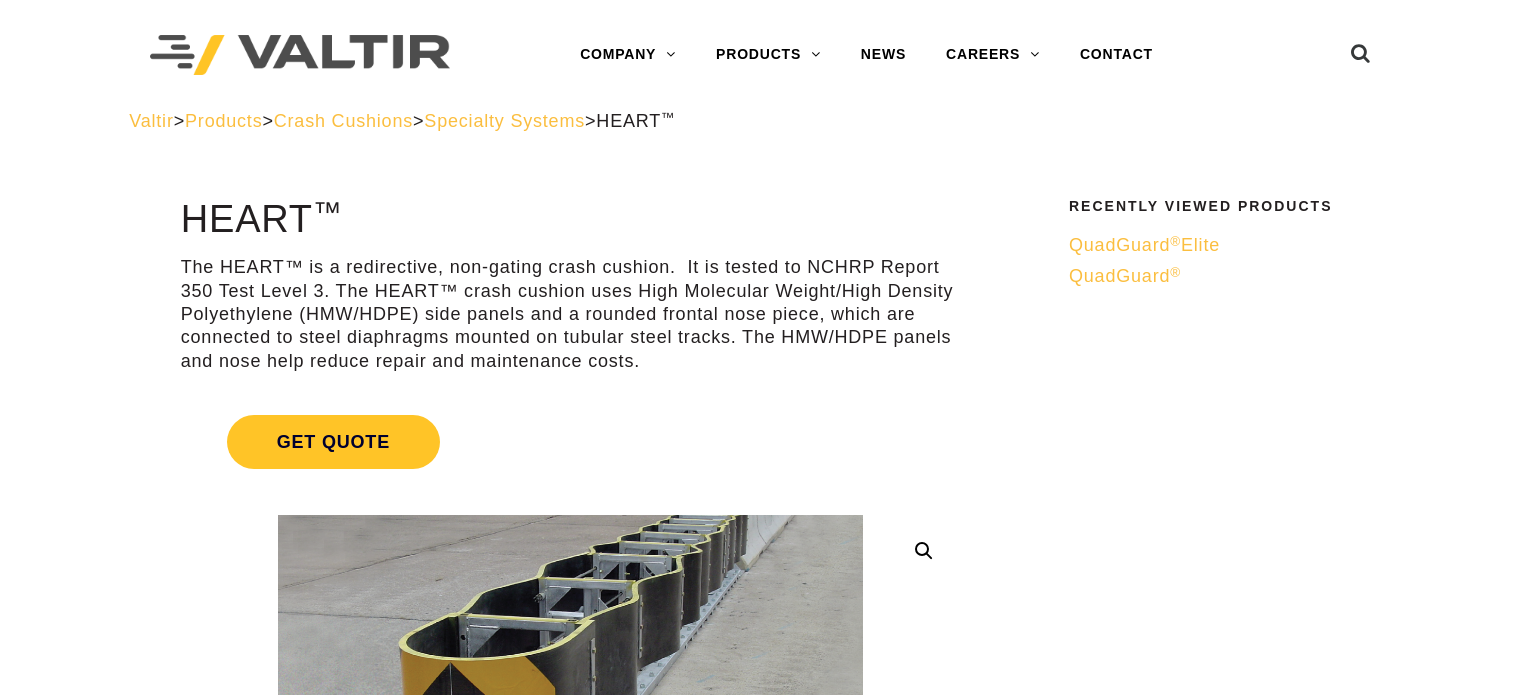 scroll, scrollTop: 0, scrollLeft: 0, axis: both 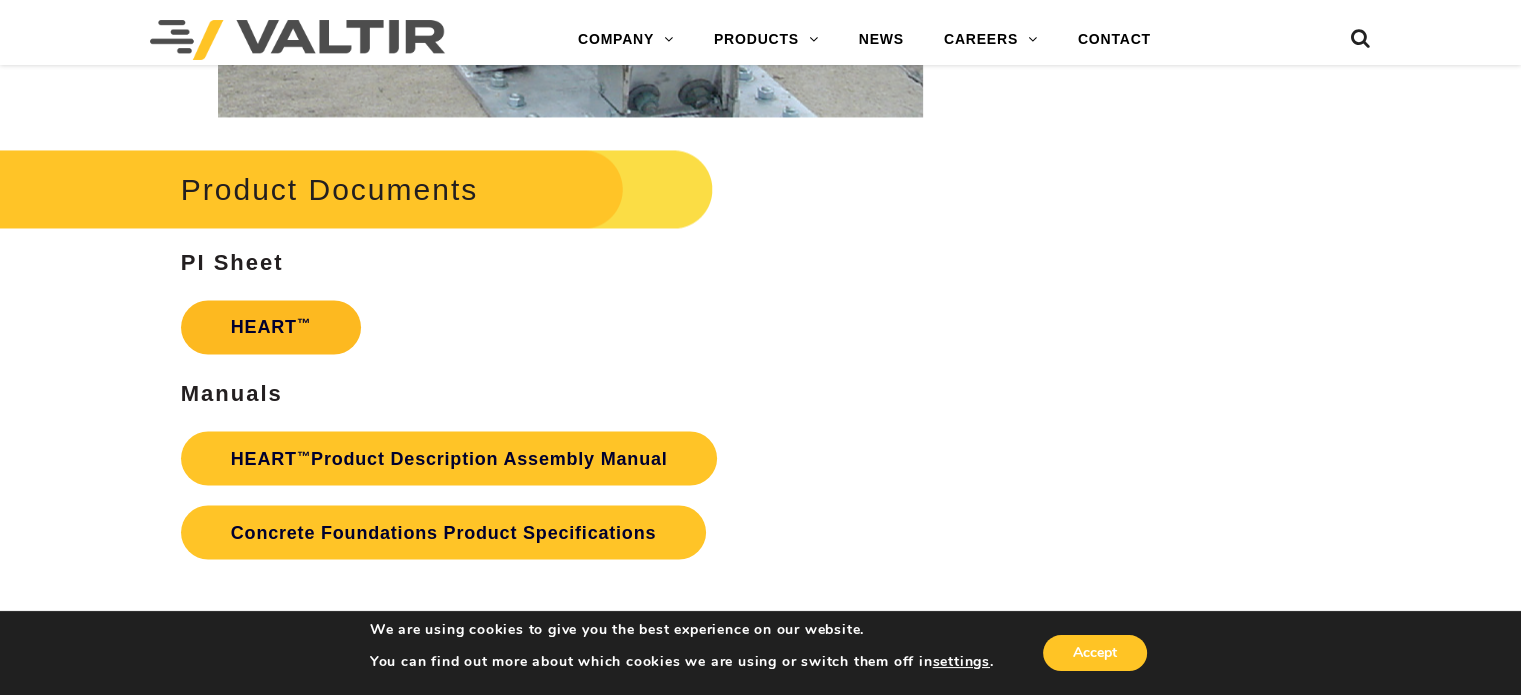 click on "HEART ™" at bounding box center (271, 327) 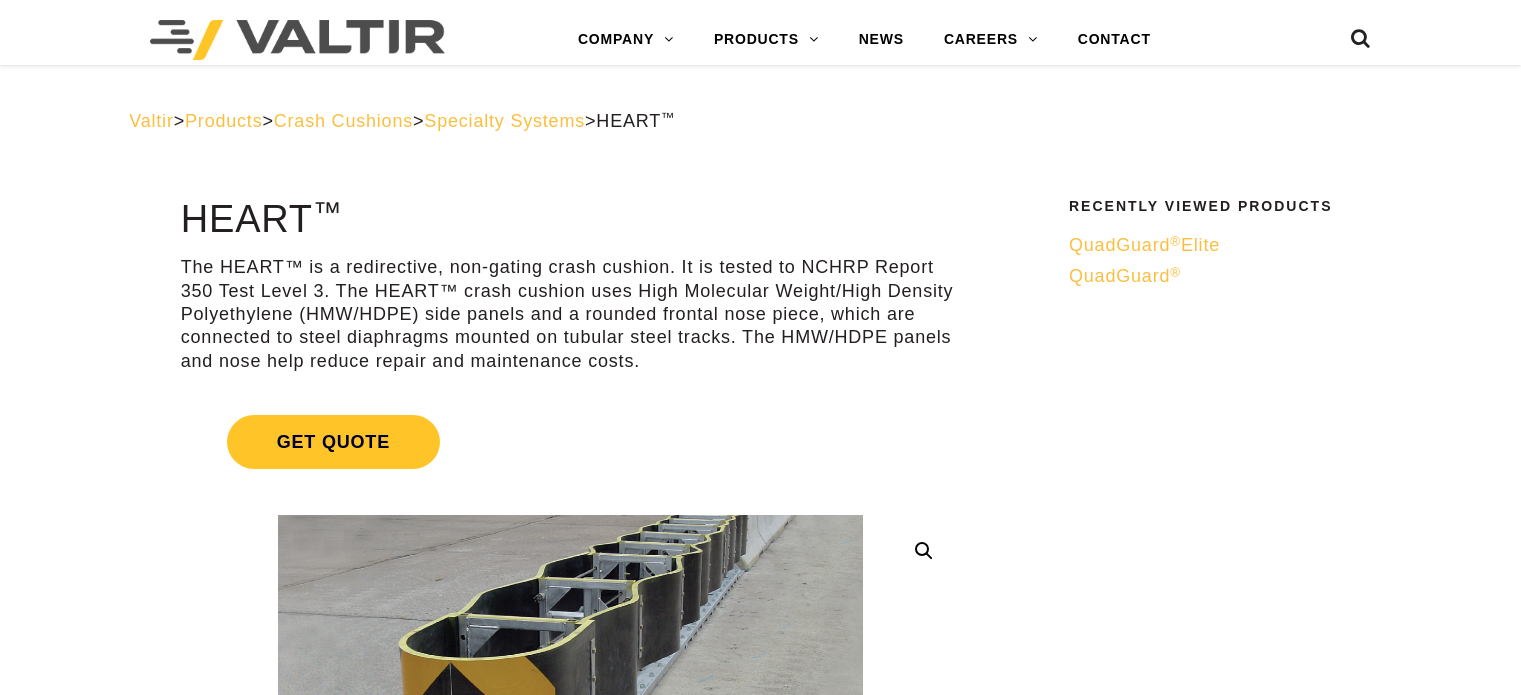 scroll, scrollTop: 3418, scrollLeft: 0, axis: vertical 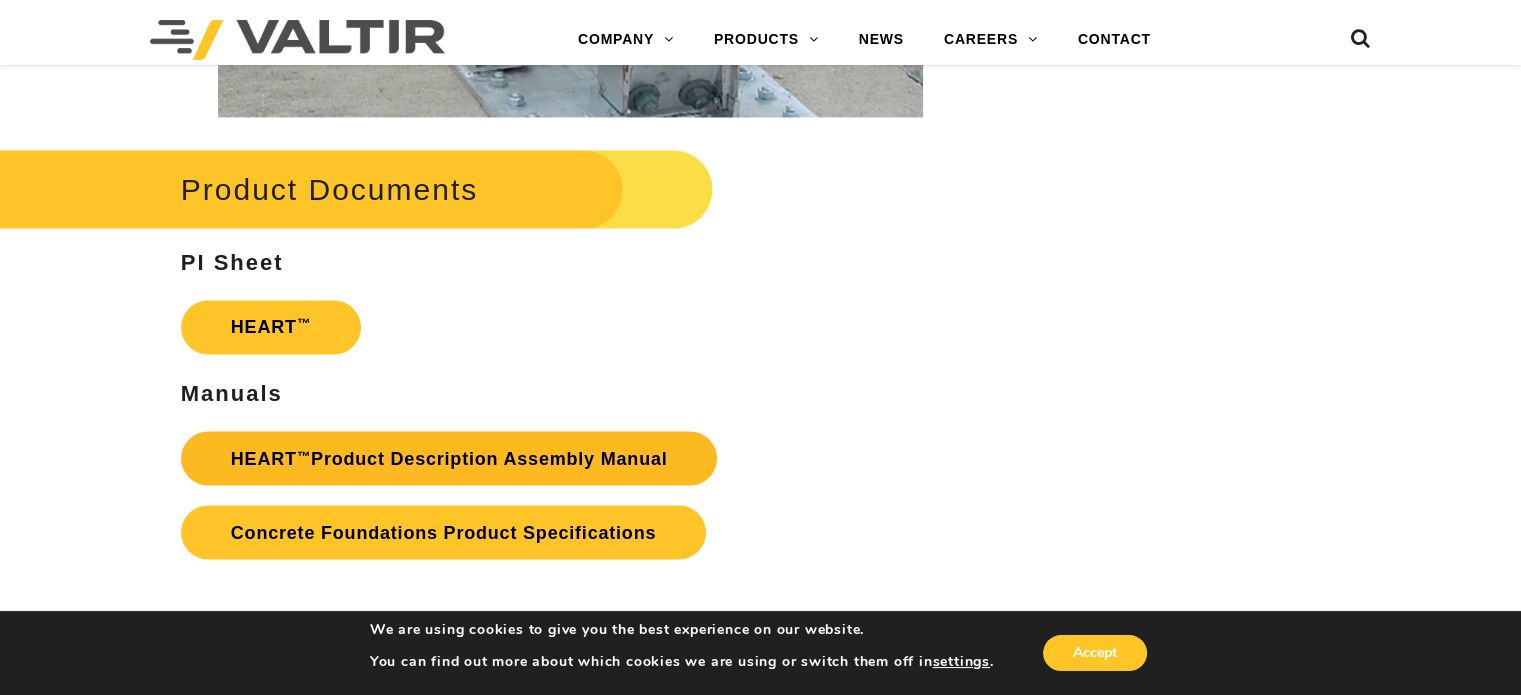 click on "HEART ™  Product Description Assembly Manual" at bounding box center (449, 458) 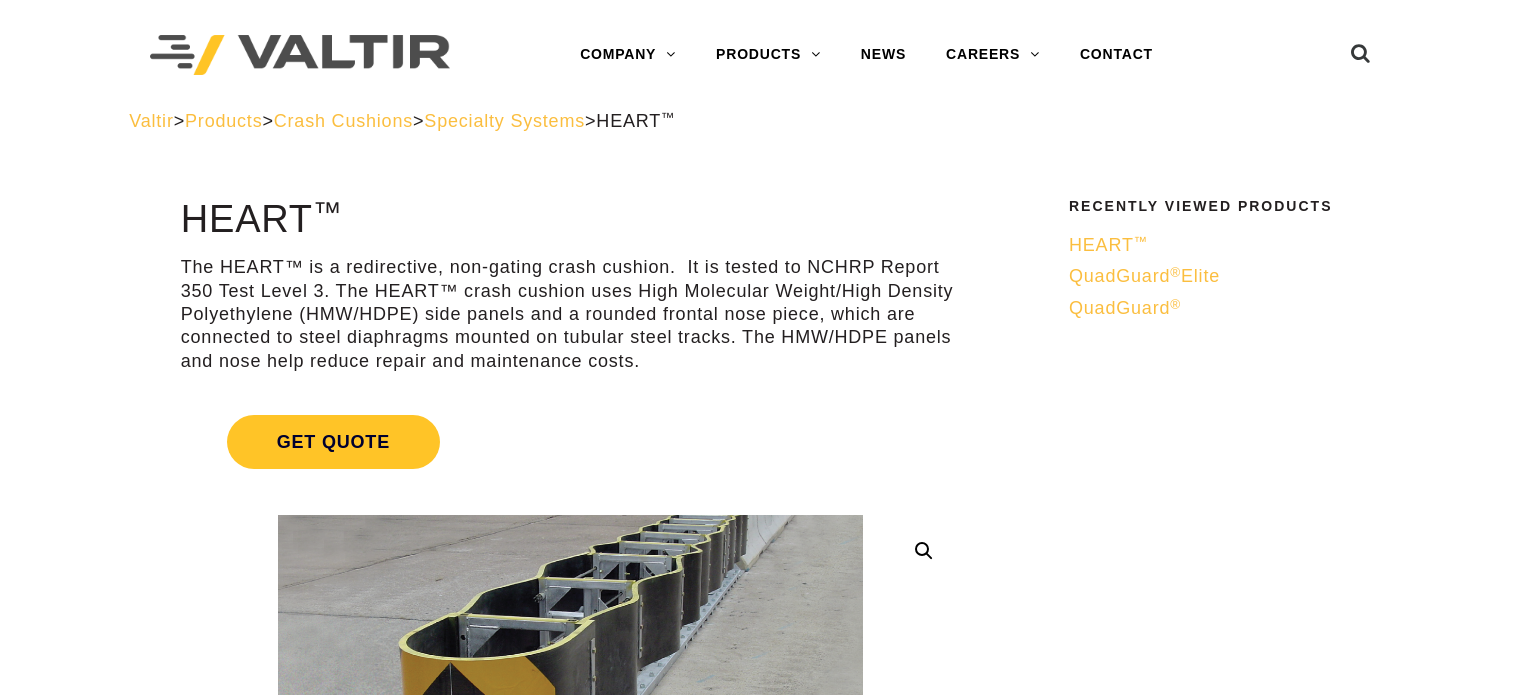 scroll, scrollTop: 0, scrollLeft: 0, axis: both 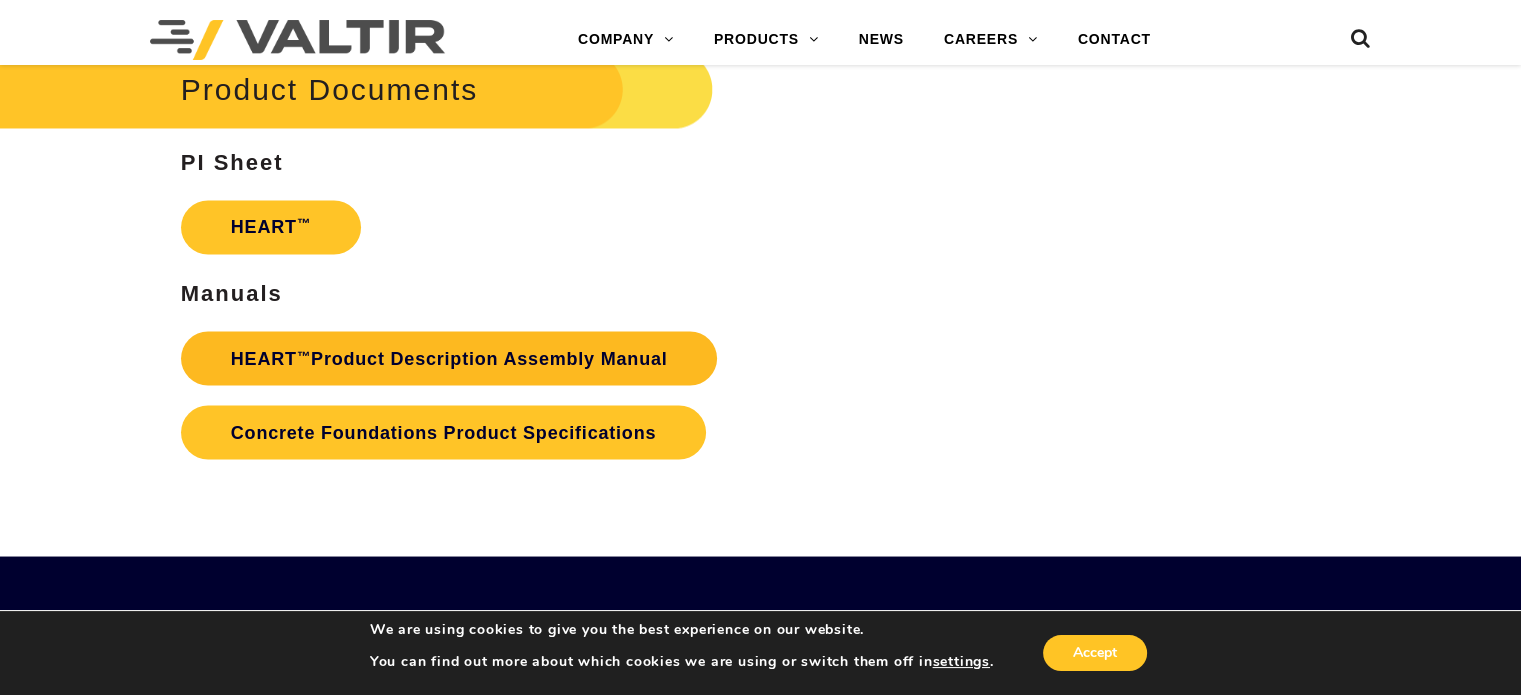 click on "HEART ™  Product Description Assembly Manual" at bounding box center (449, 358) 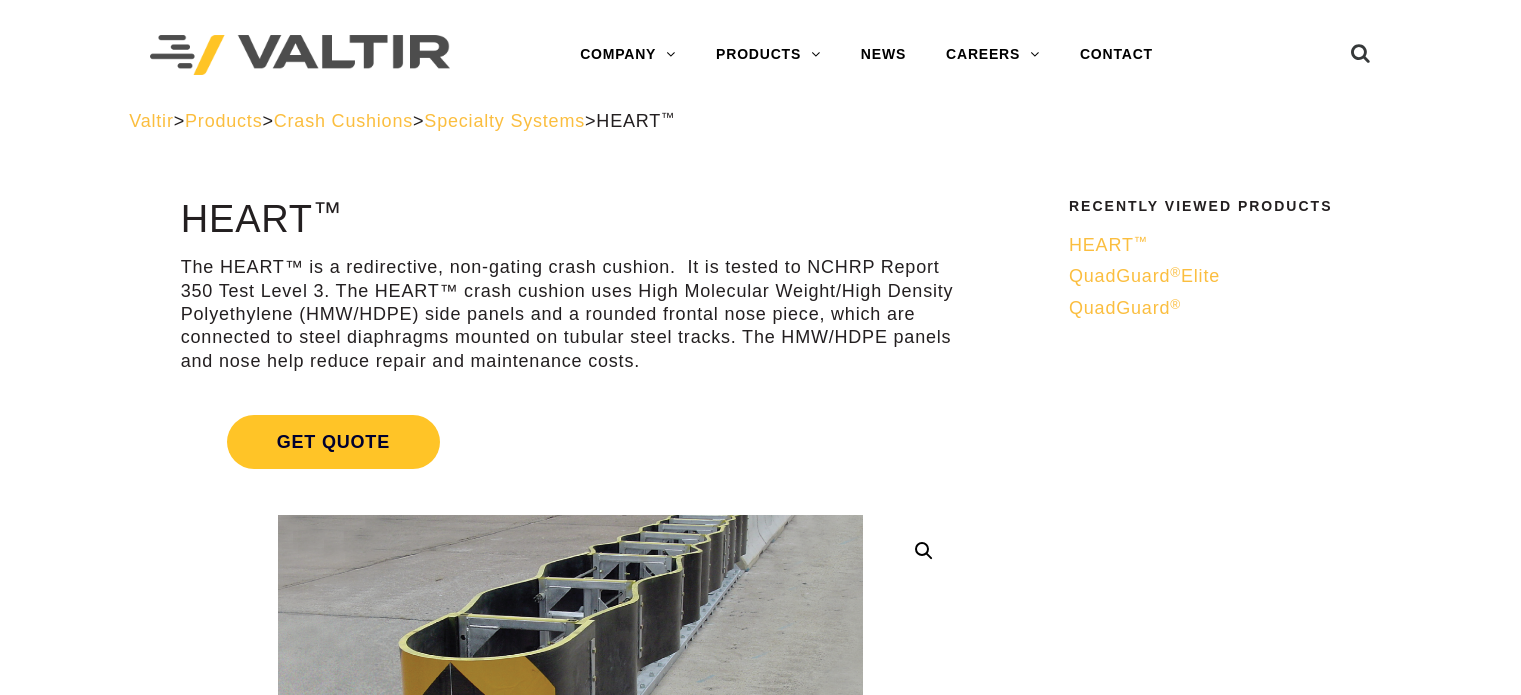 scroll, scrollTop: 0, scrollLeft: 0, axis: both 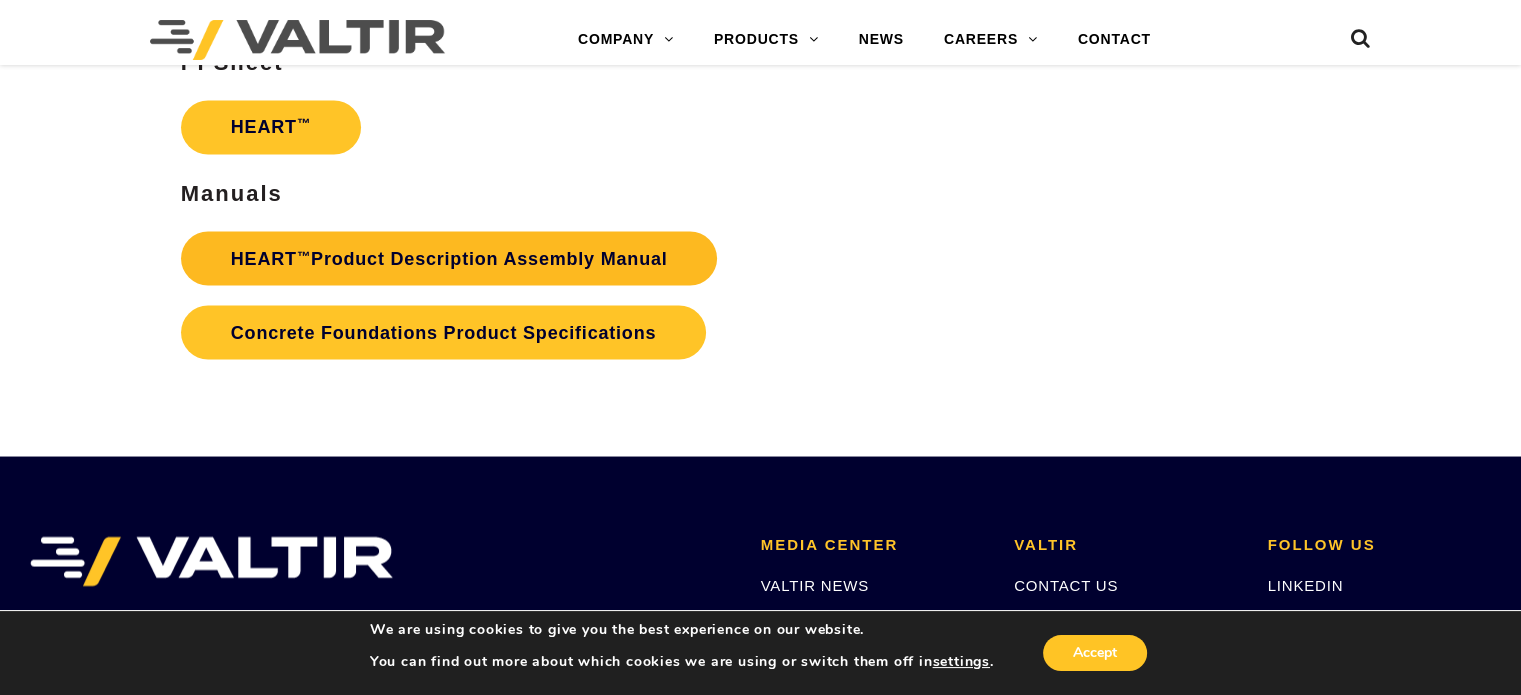 click on "HEART ™  Product Description Assembly Manual" at bounding box center (449, 258) 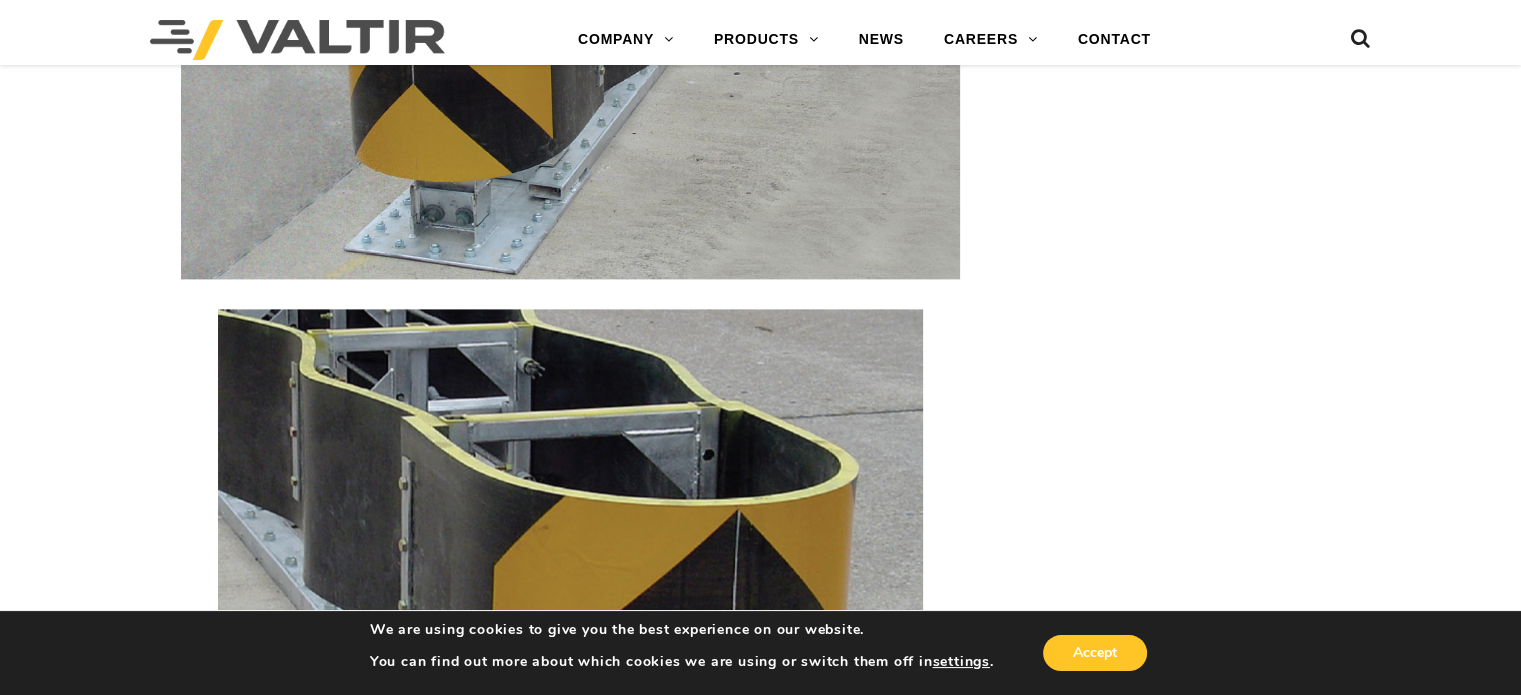 scroll, scrollTop: 2700, scrollLeft: 0, axis: vertical 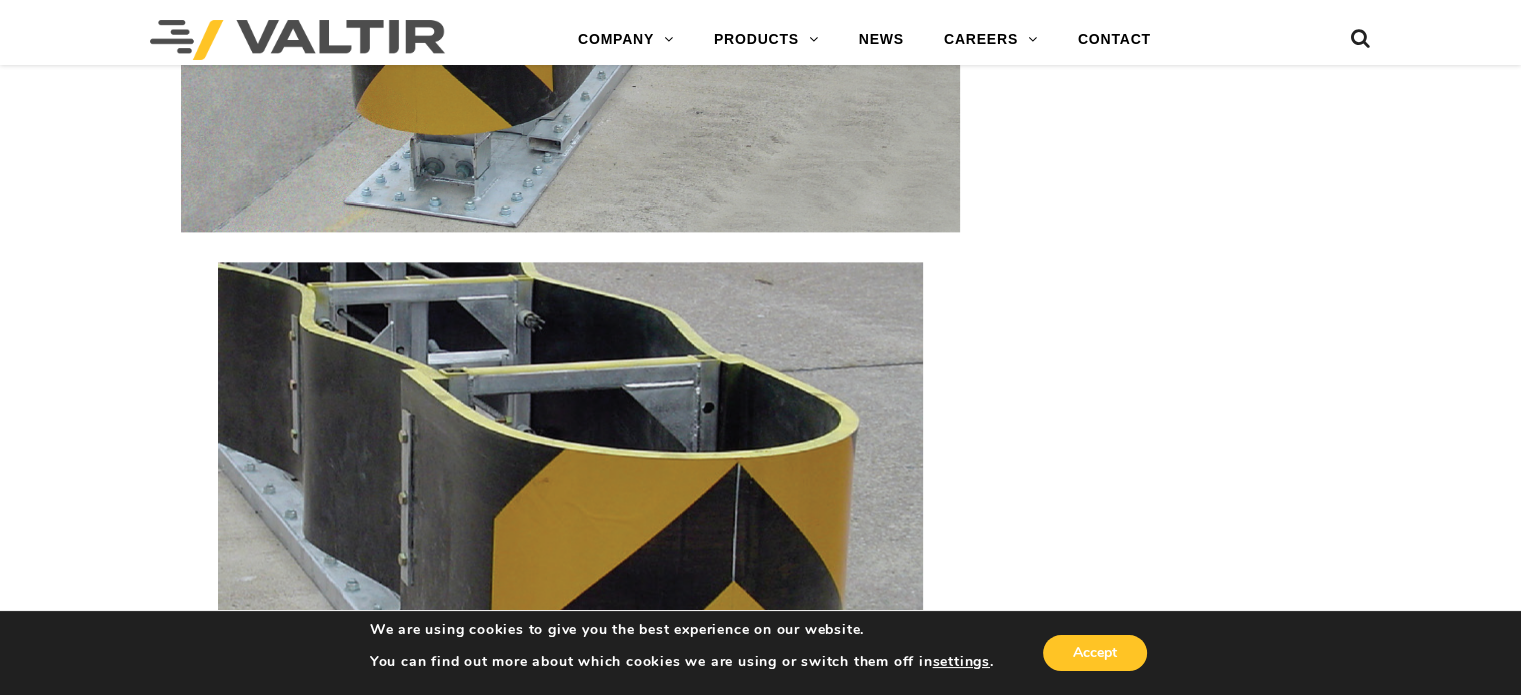 click on "**********" at bounding box center (760, -598) 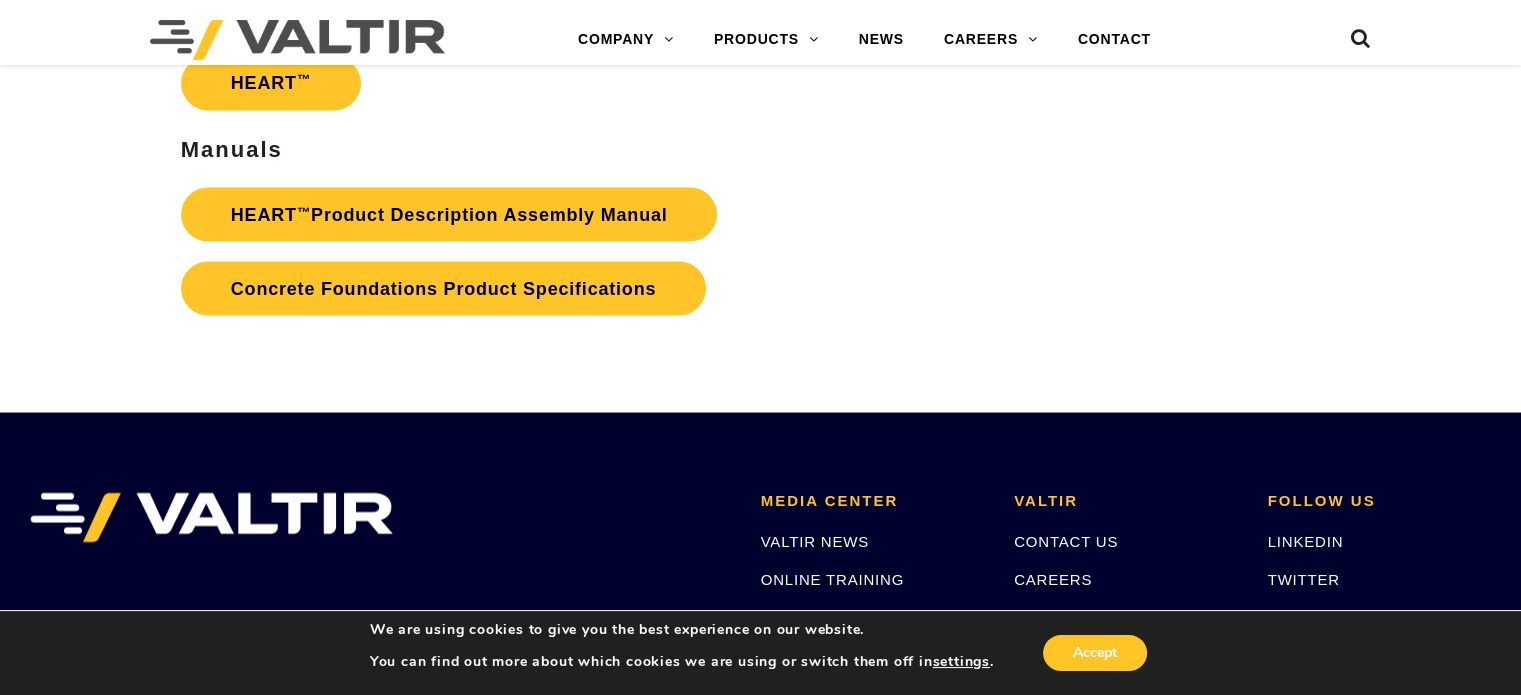 scroll, scrollTop: 3600, scrollLeft: 0, axis: vertical 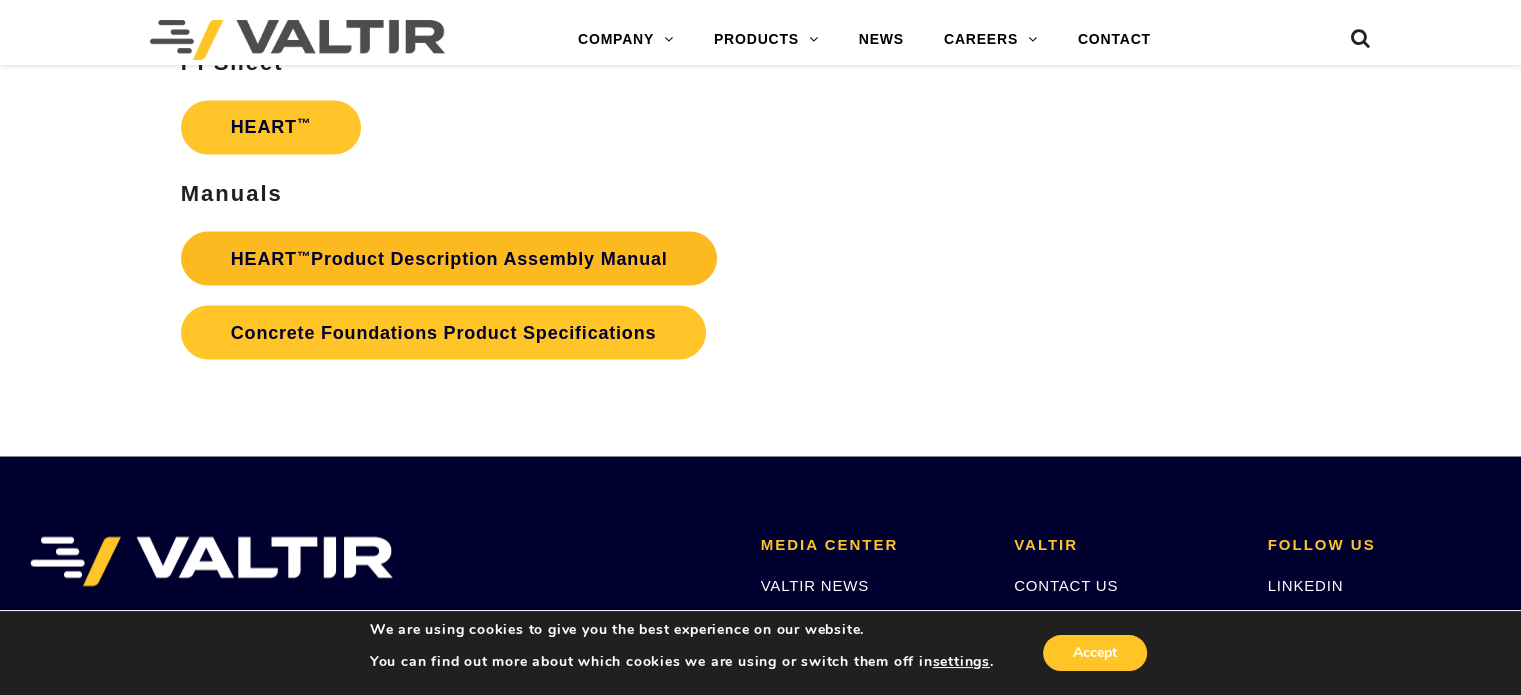 click on "HEART ™  Product Description Assembly Manual" at bounding box center (449, 258) 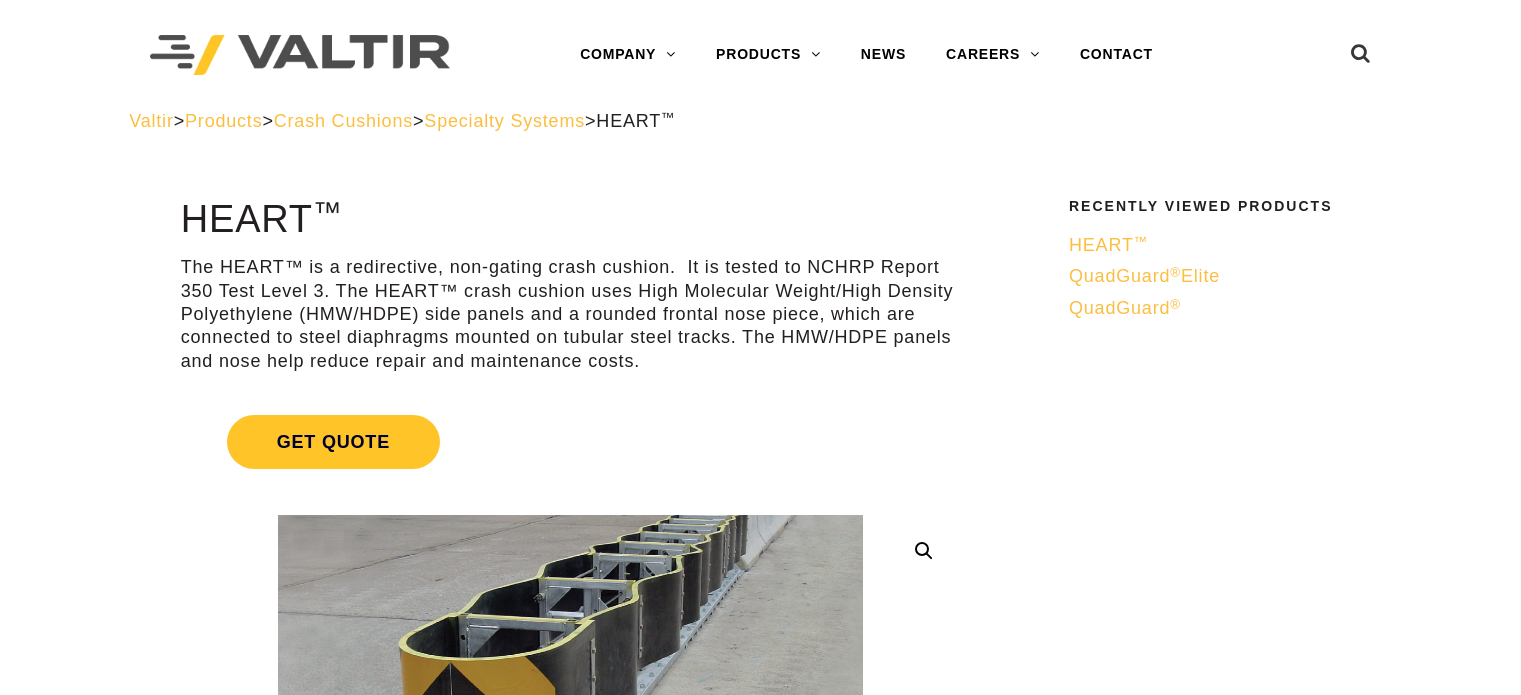 scroll, scrollTop: 0, scrollLeft: 0, axis: both 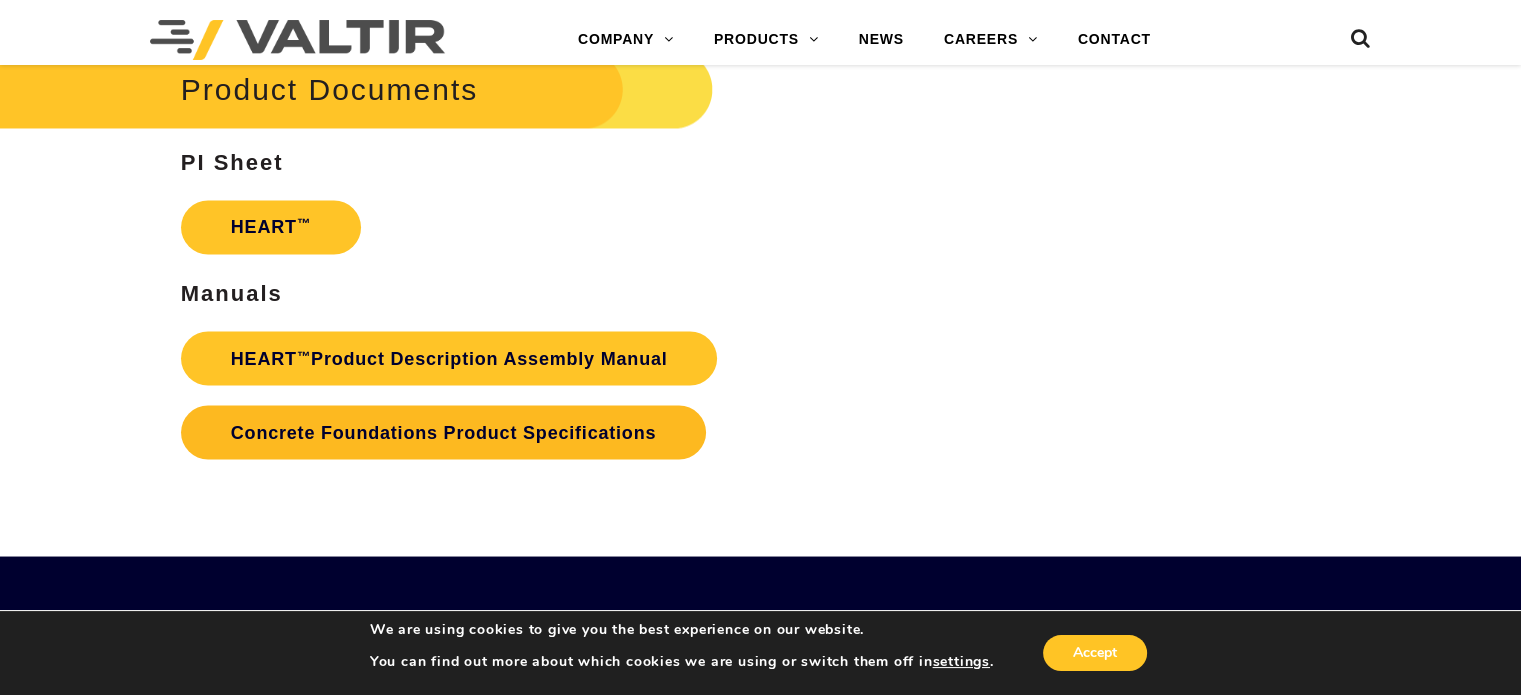click on "Concrete Foundations Product Specifications" at bounding box center (443, 432) 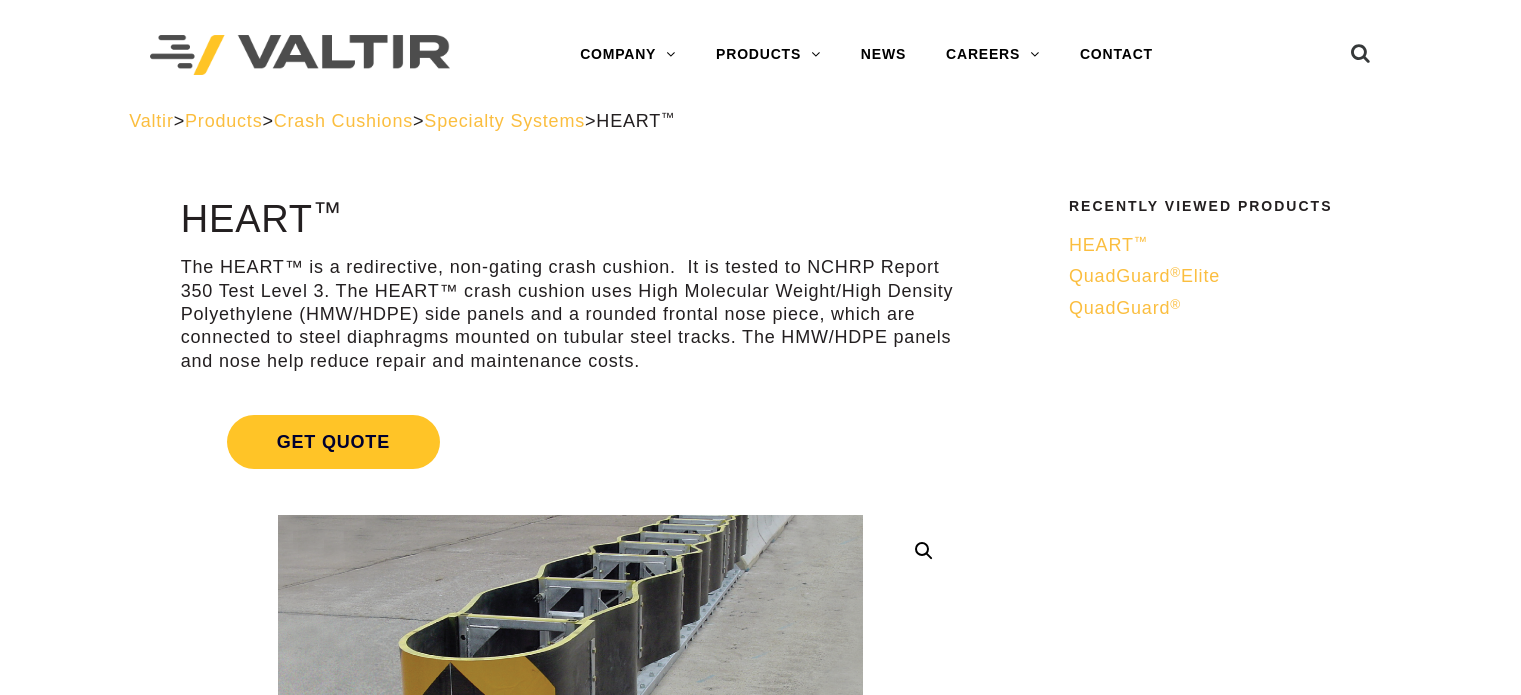 scroll, scrollTop: 0, scrollLeft: 0, axis: both 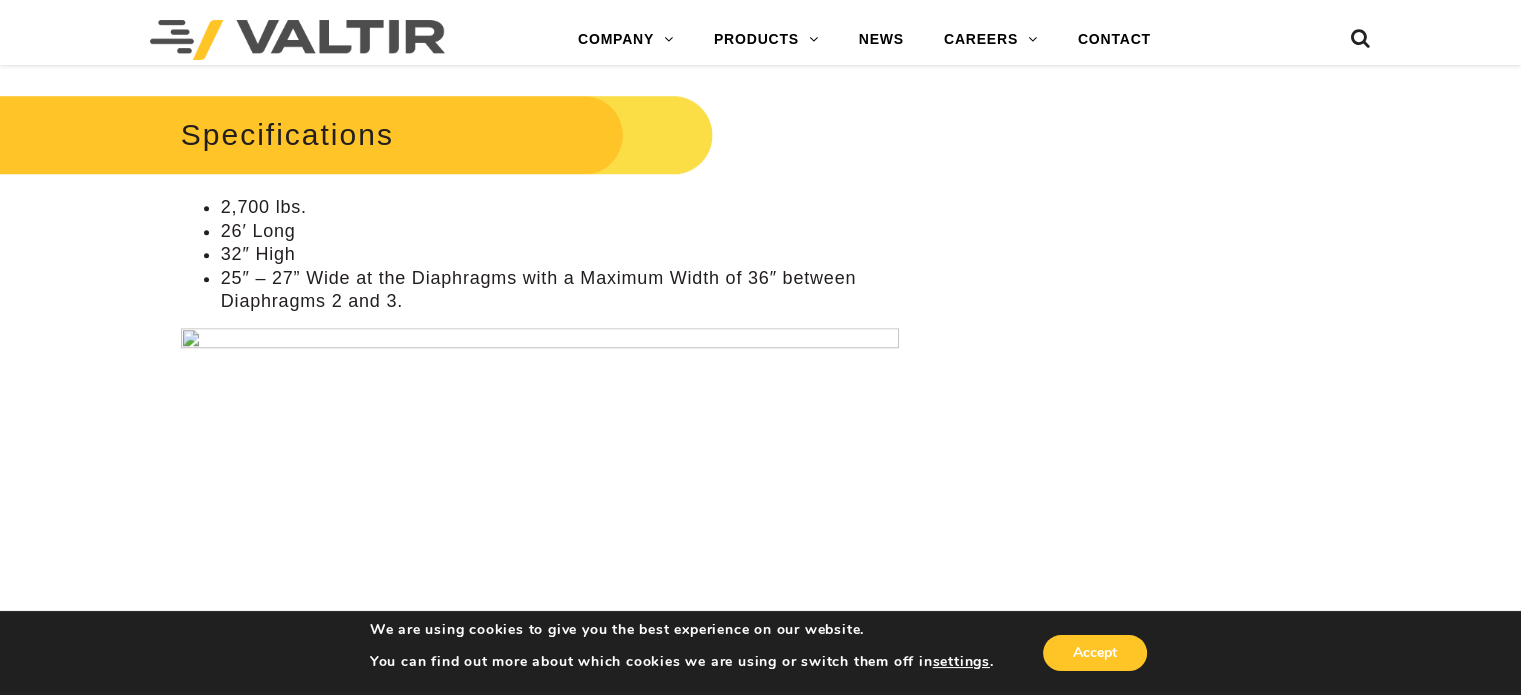 click at bounding box center [540, 518] 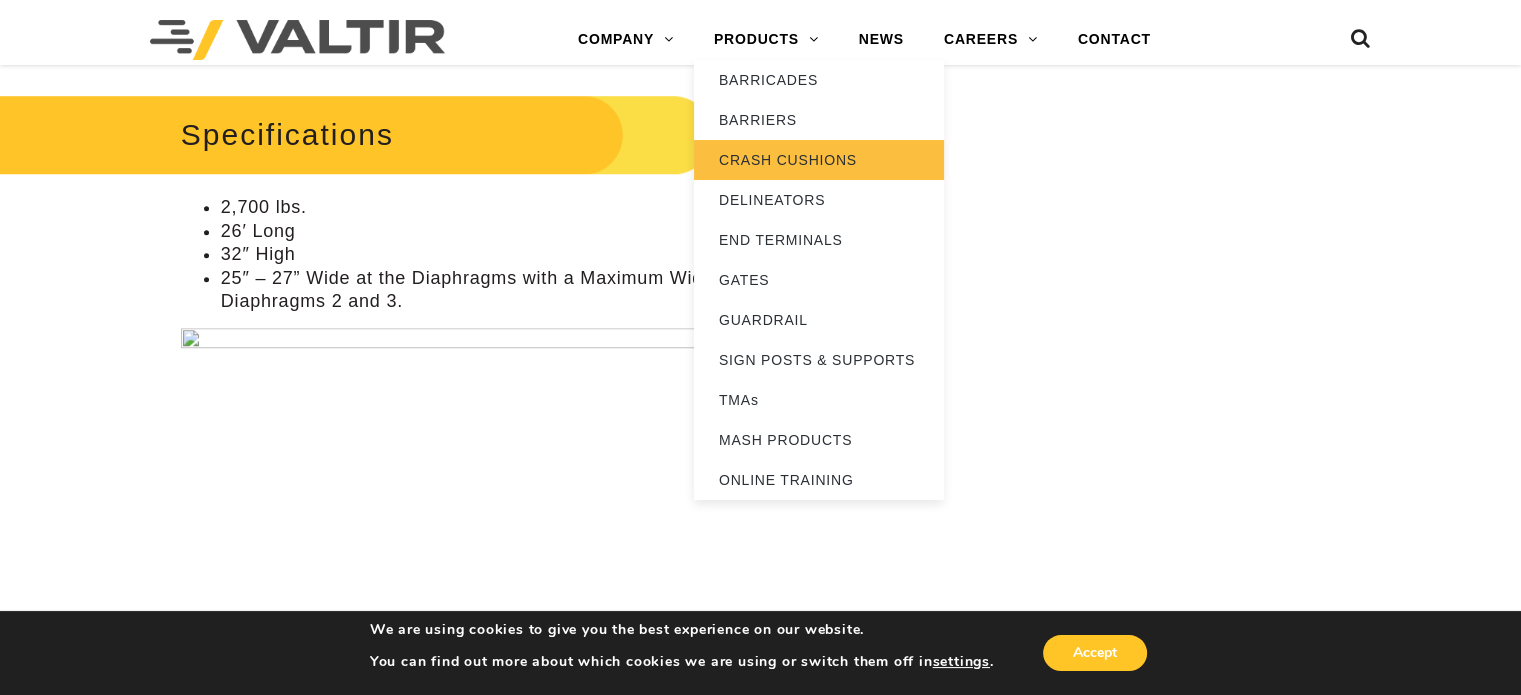 click on "CRASH CUSHIONS" at bounding box center (819, 160) 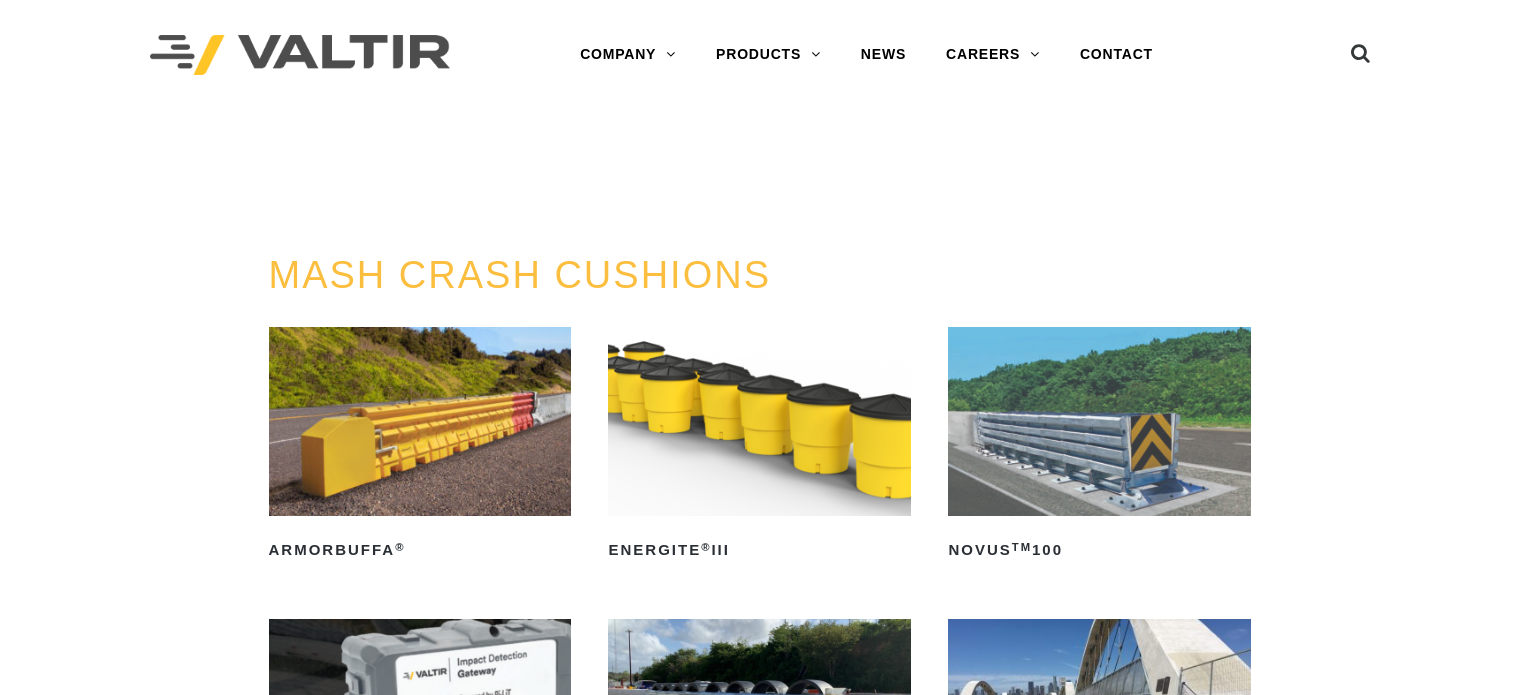 scroll, scrollTop: 0, scrollLeft: 0, axis: both 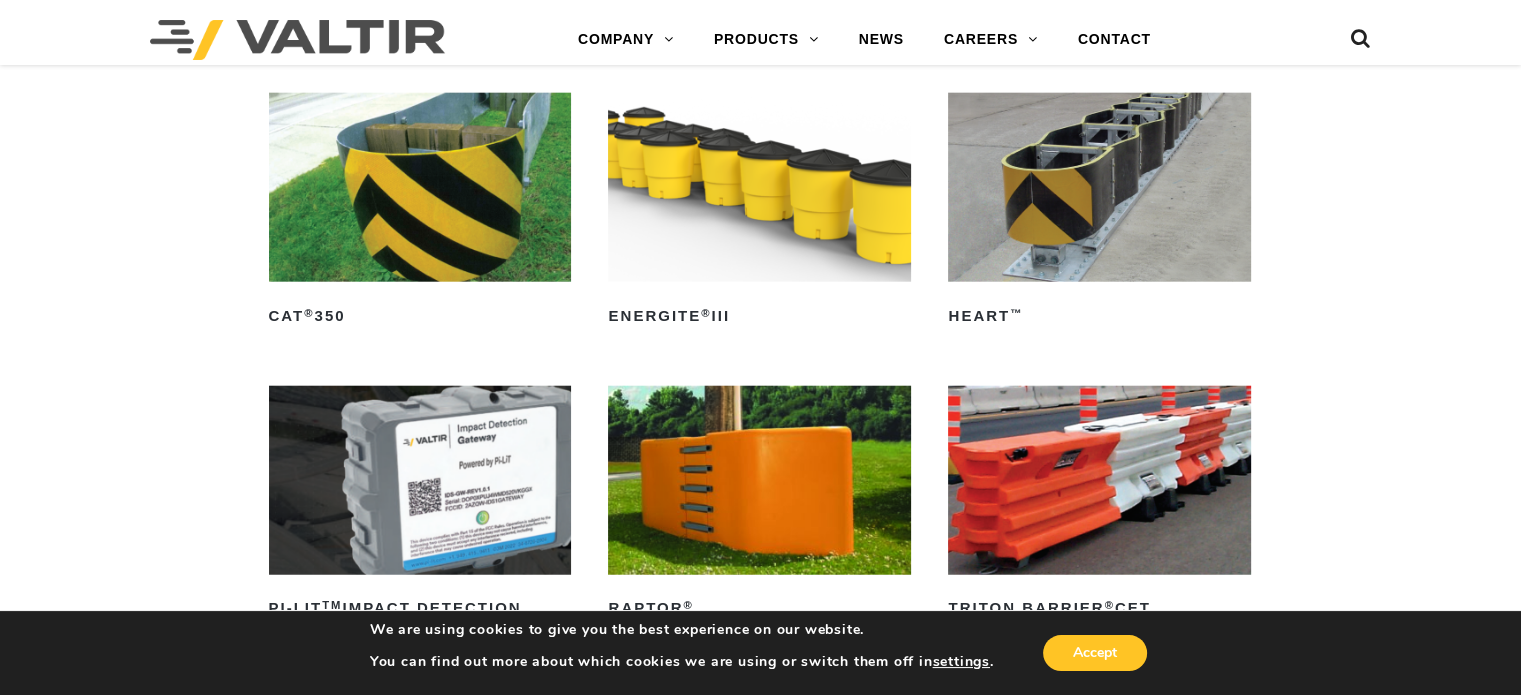 click at bounding box center (1099, 187) 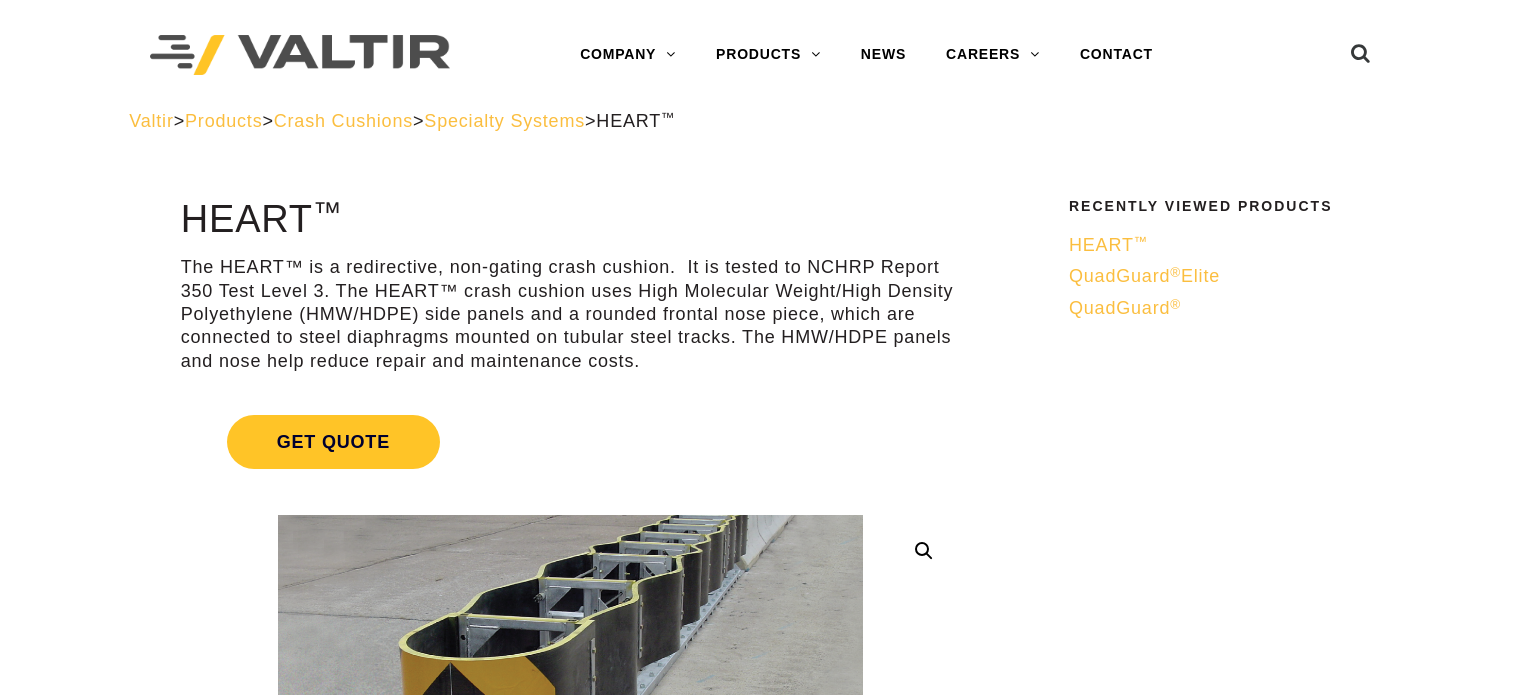 scroll, scrollTop: 0, scrollLeft: 0, axis: both 